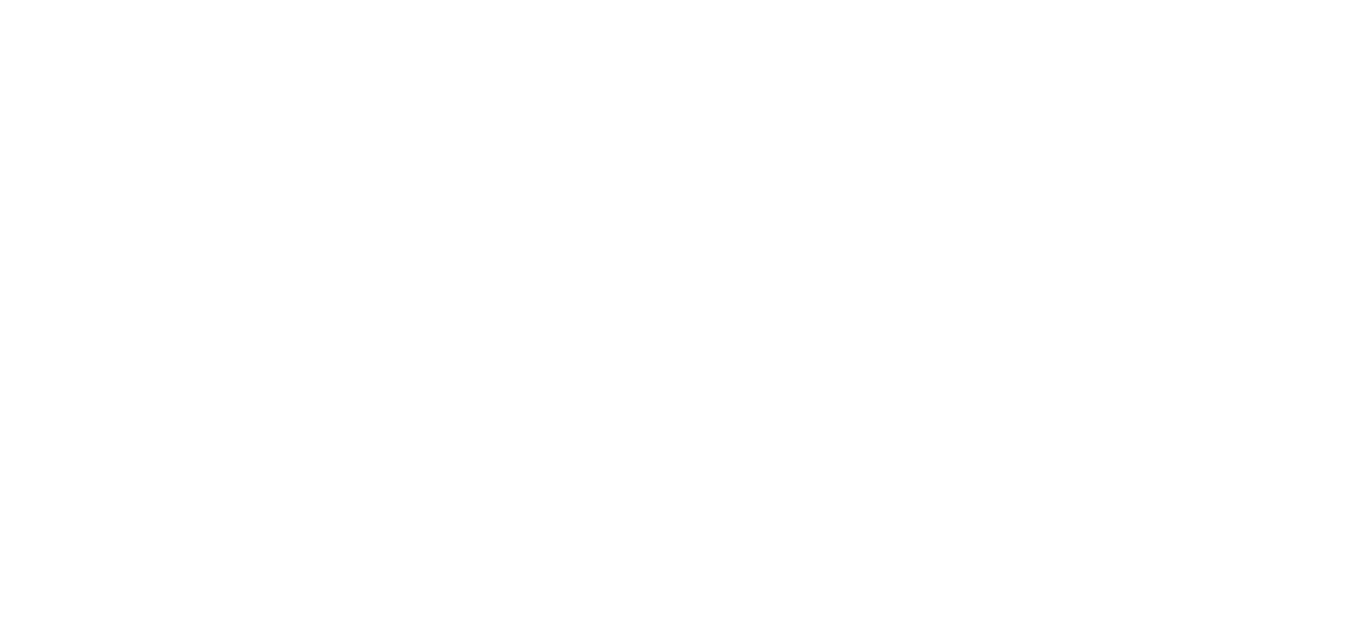 scroll, scrollTop: 0, scrollLeft: 0, axis: both 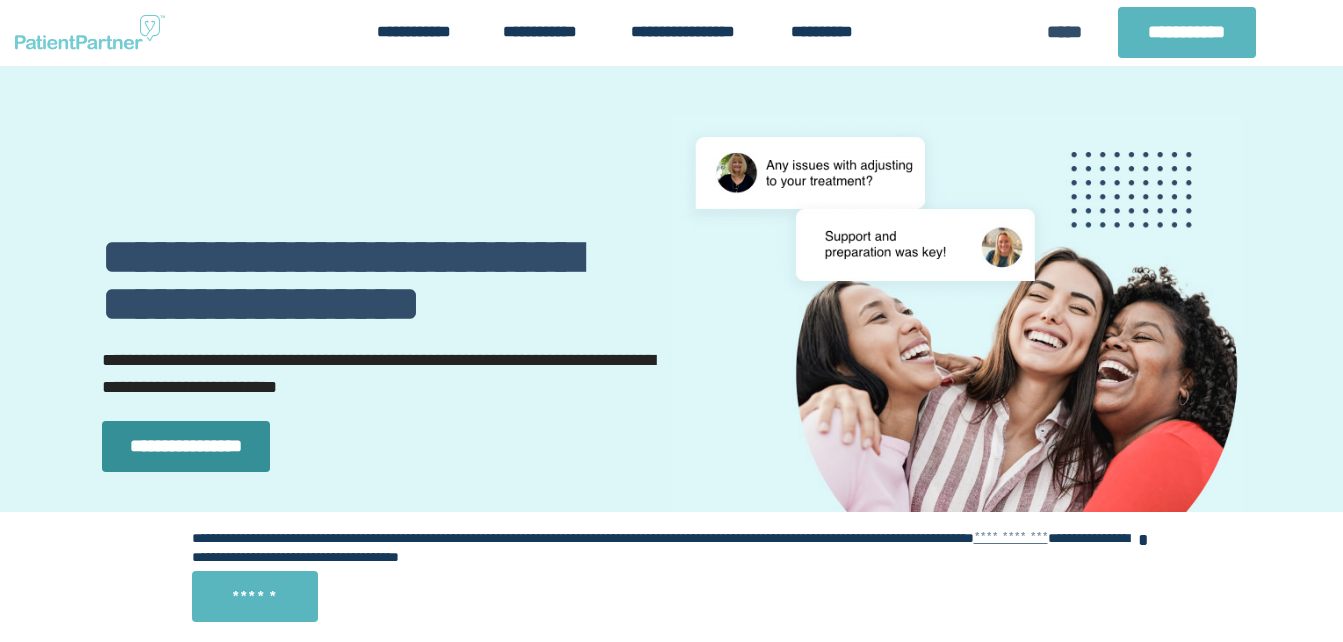 click on "**********" at bounding box center (186, 446) 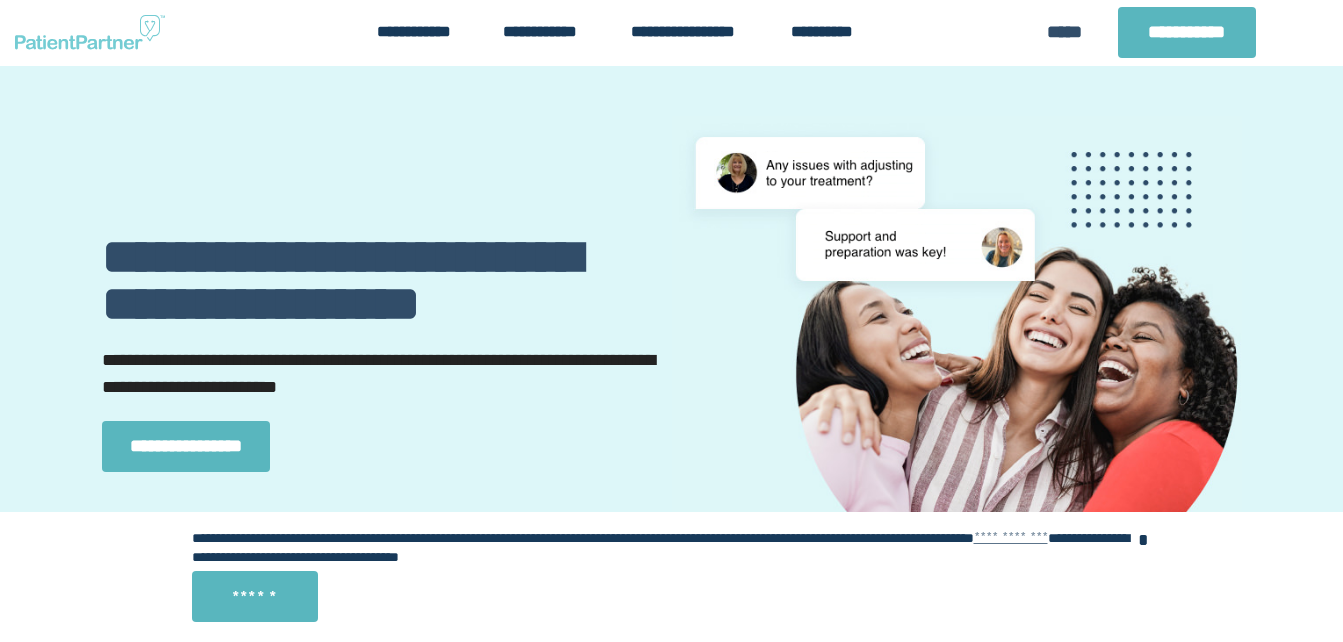 select on "**" 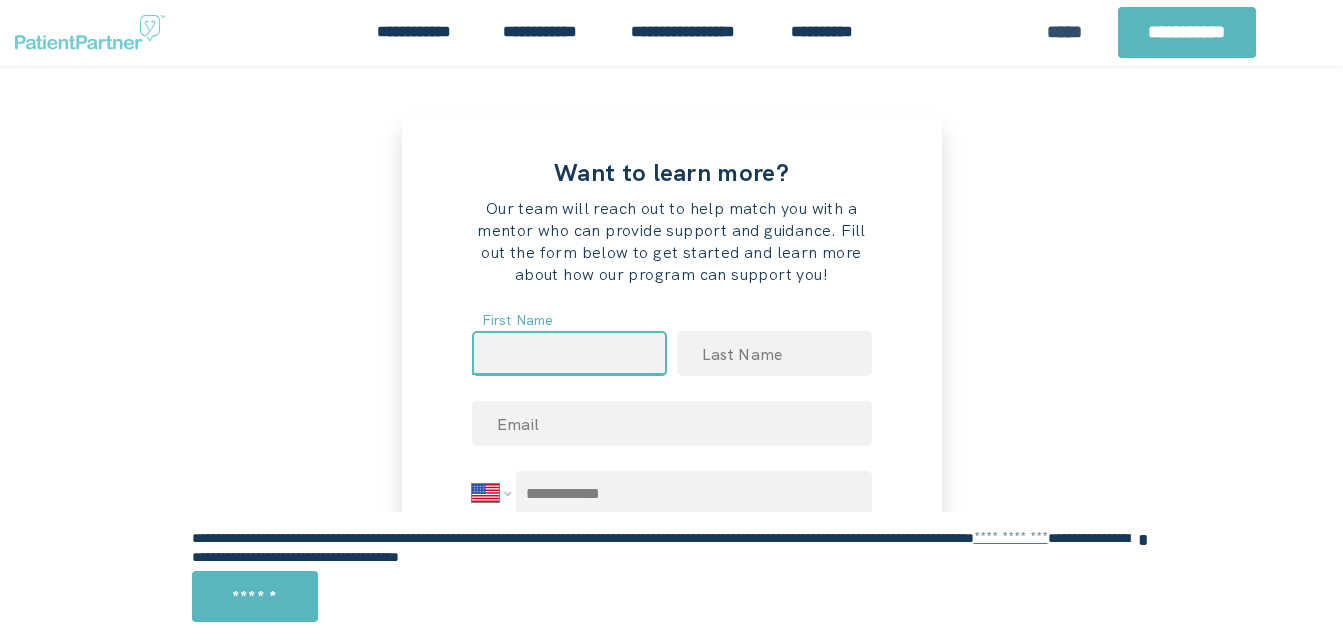 click at bounding box center [569, 353] 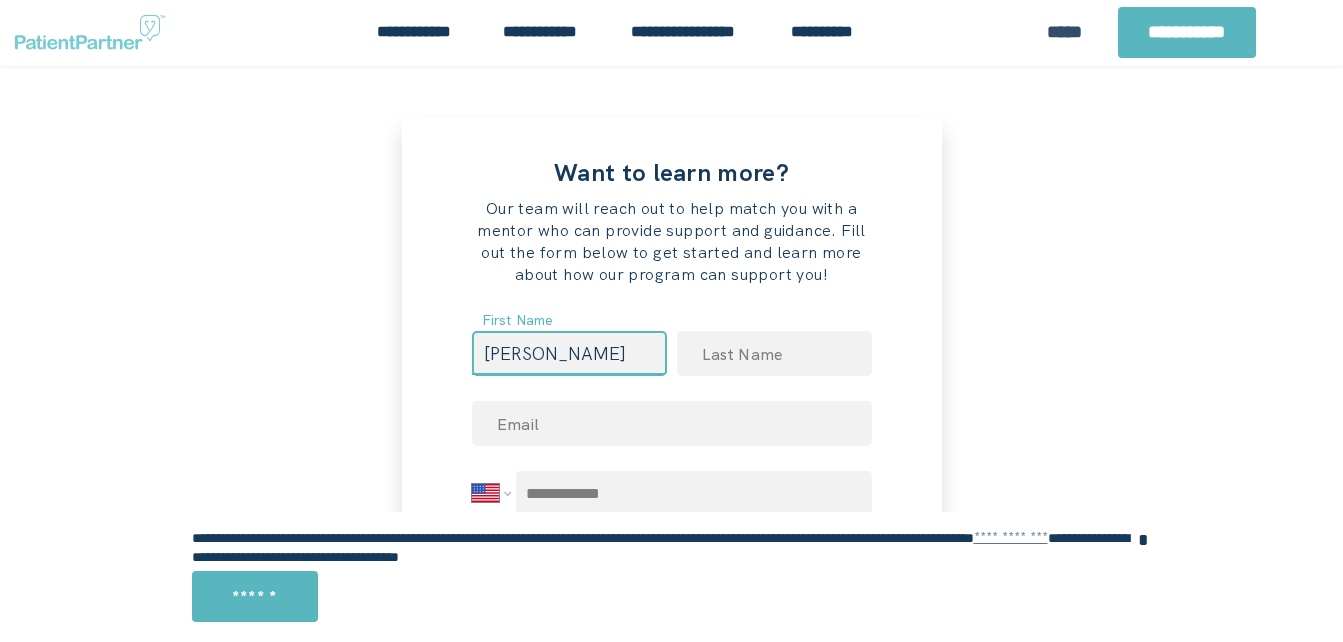 type on "[PERSON_NAME]" 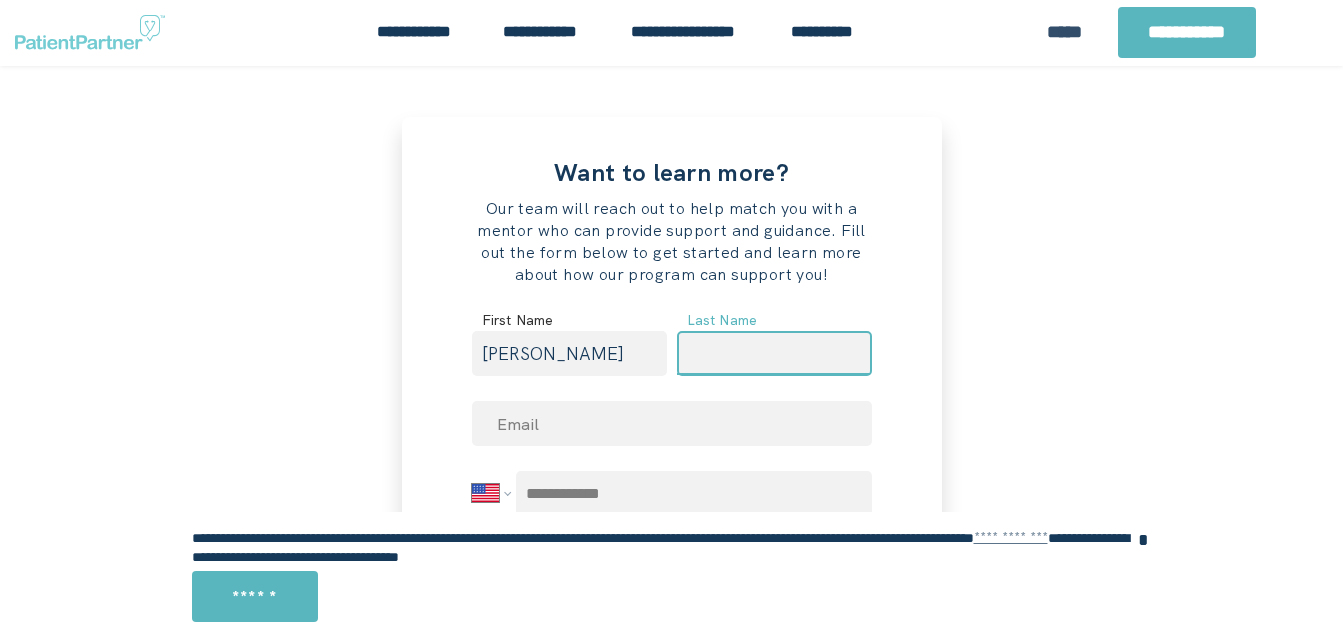 click at bounding box center (774, 353) 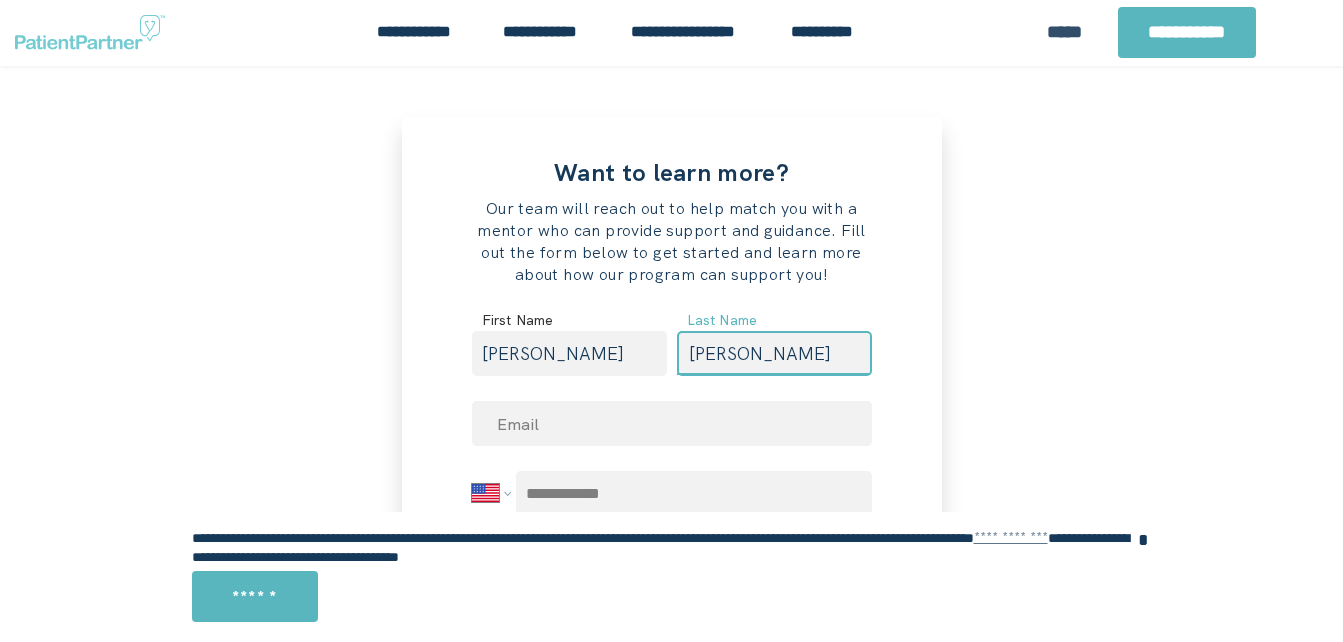 type on "[PERSON_NAME]" 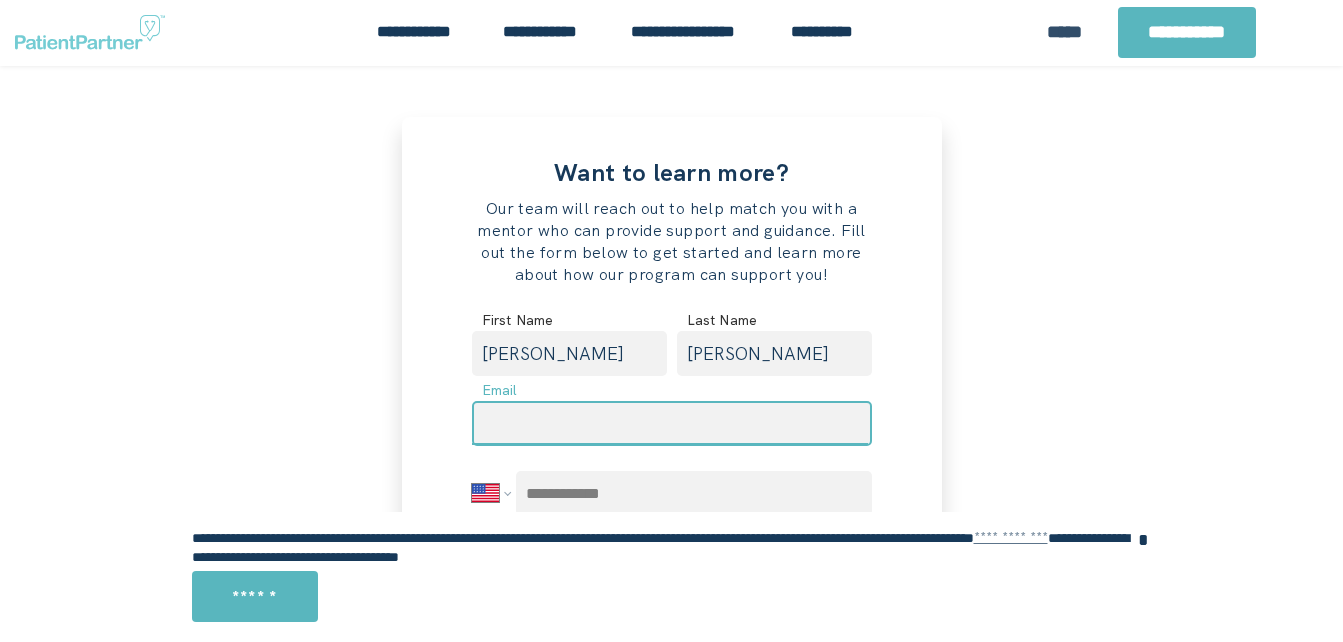 click at bounding box center (672, 423) 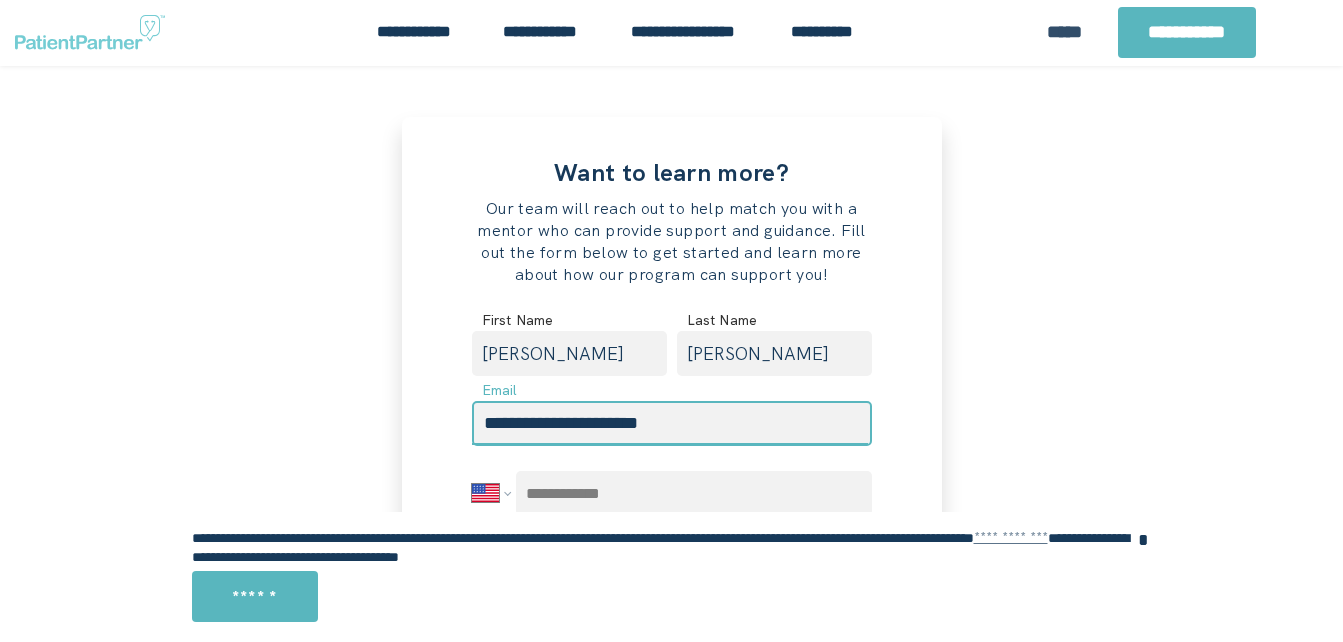 click on "**********" at bounding box center [672, 423] 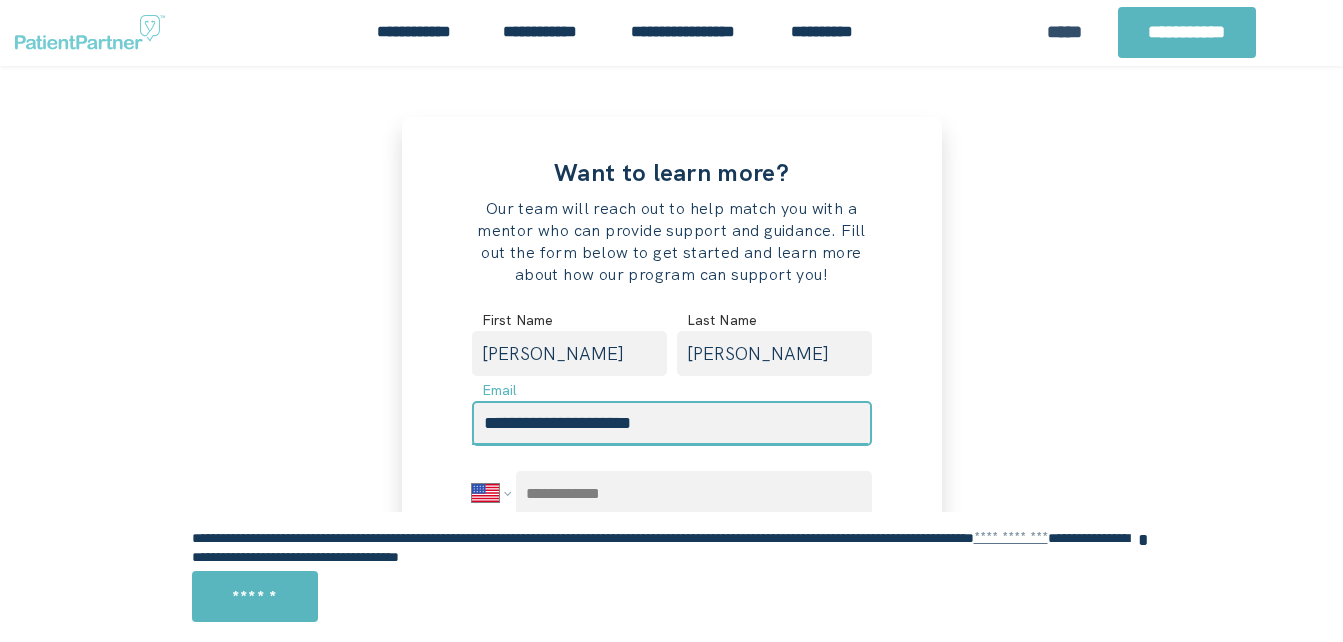 type on "**********" 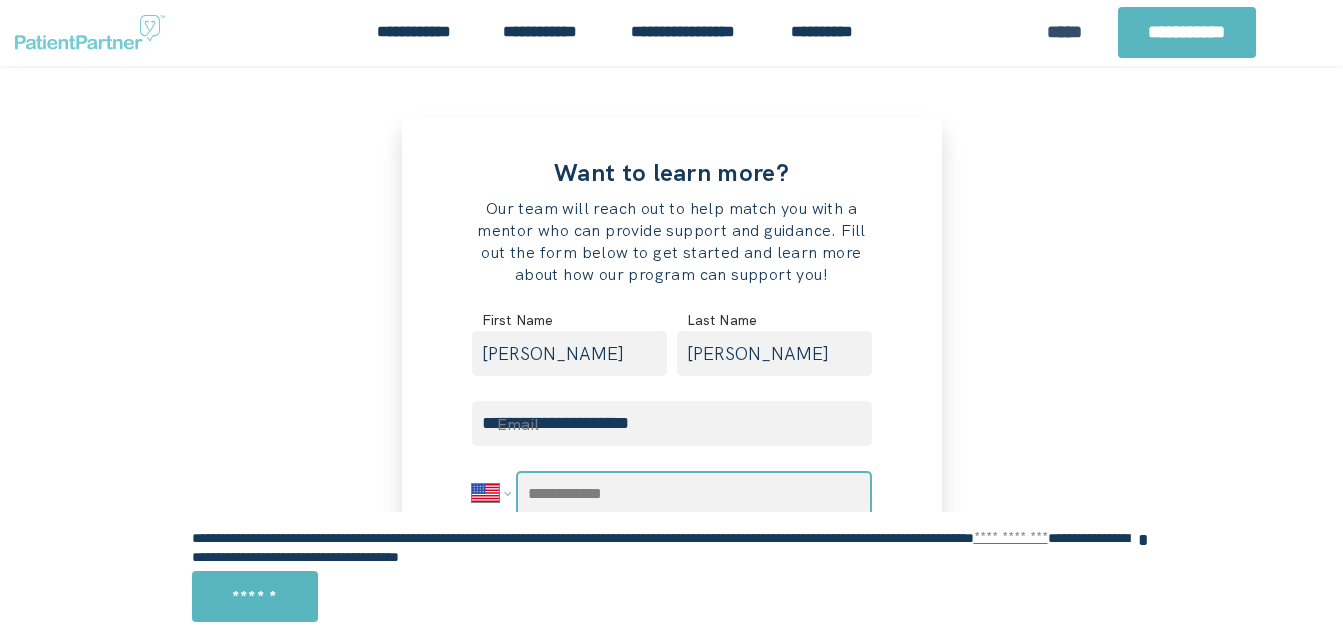 click at bounding box center [693, 493] 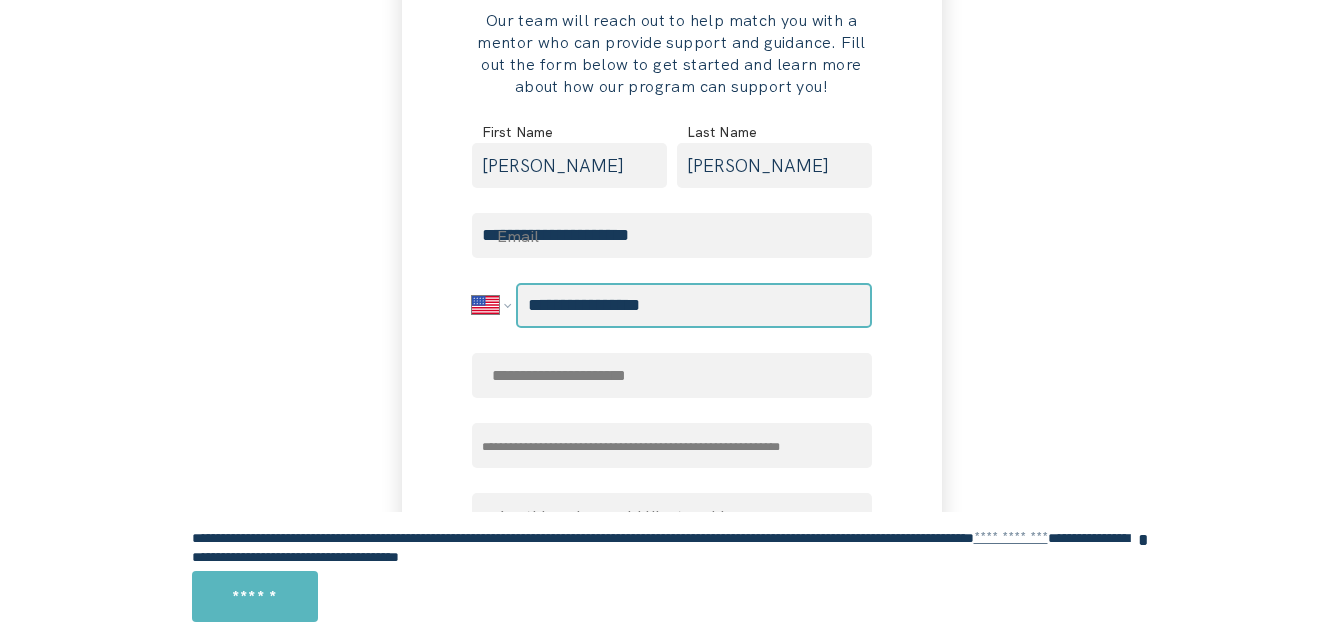 scroll, scrollTop: 191, scrollLeft: 0, axis: vertical 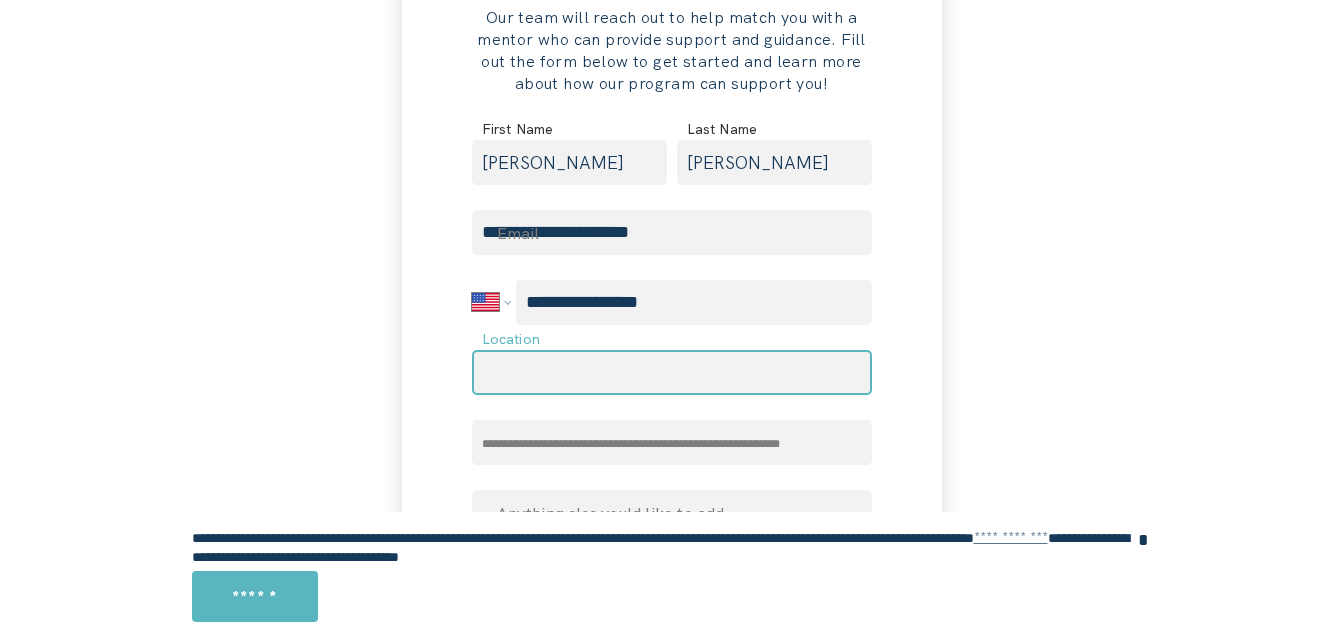 click at bounding box center [672, 372] 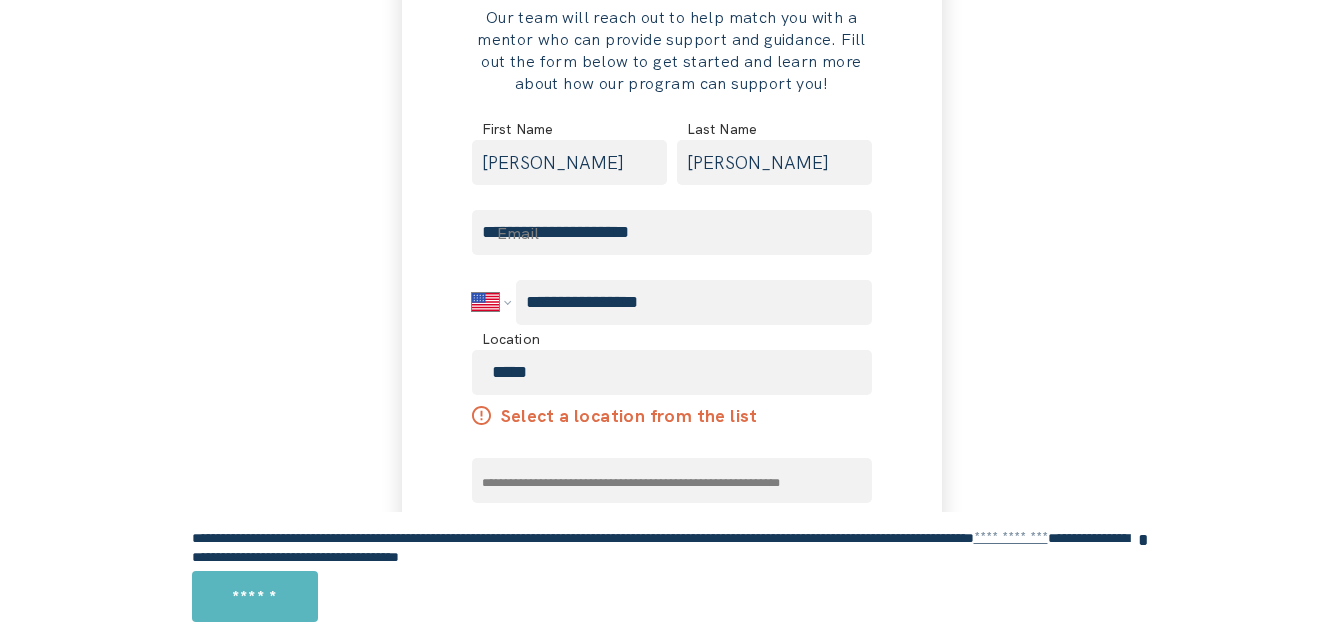 type on "**********" 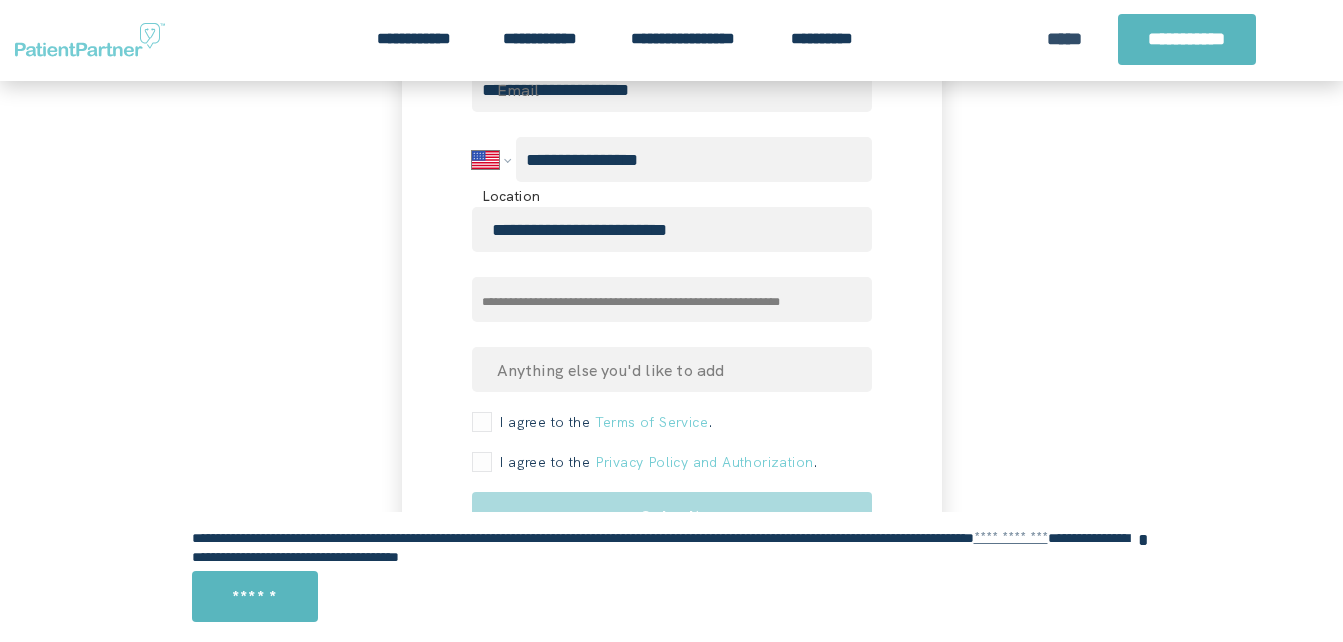 scroll, scrollTop: 356, scrollLeft: 0, axis: vertical 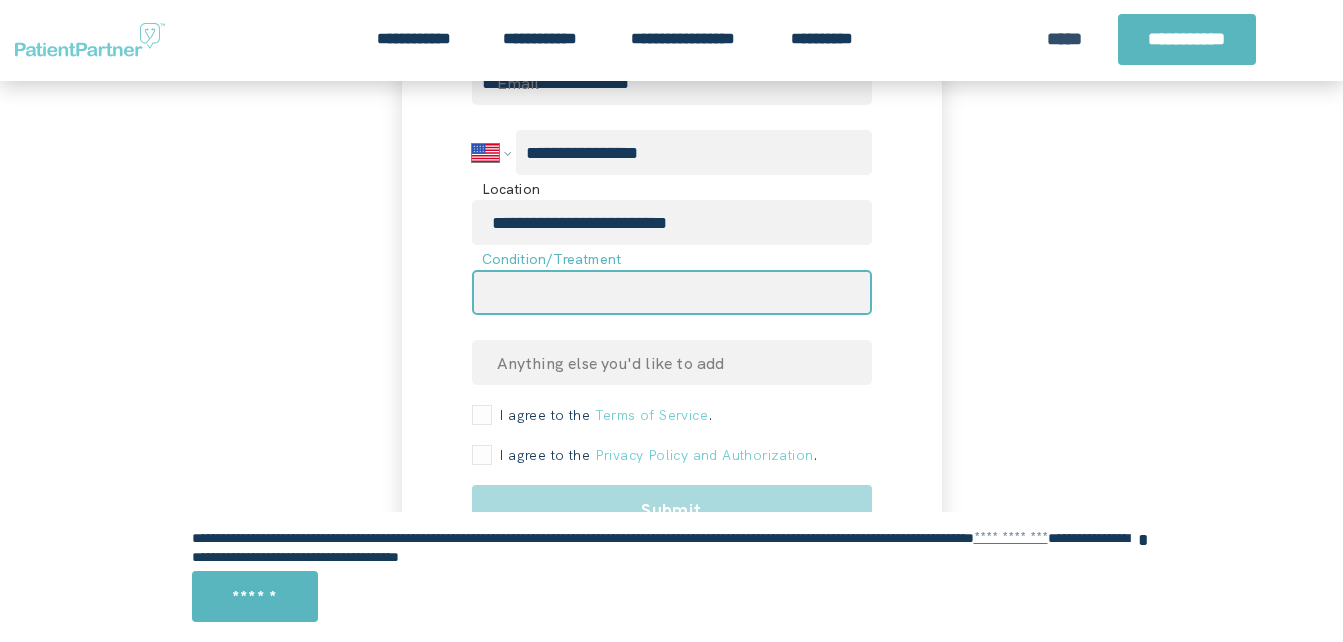 click at bounding box center (672, 292) 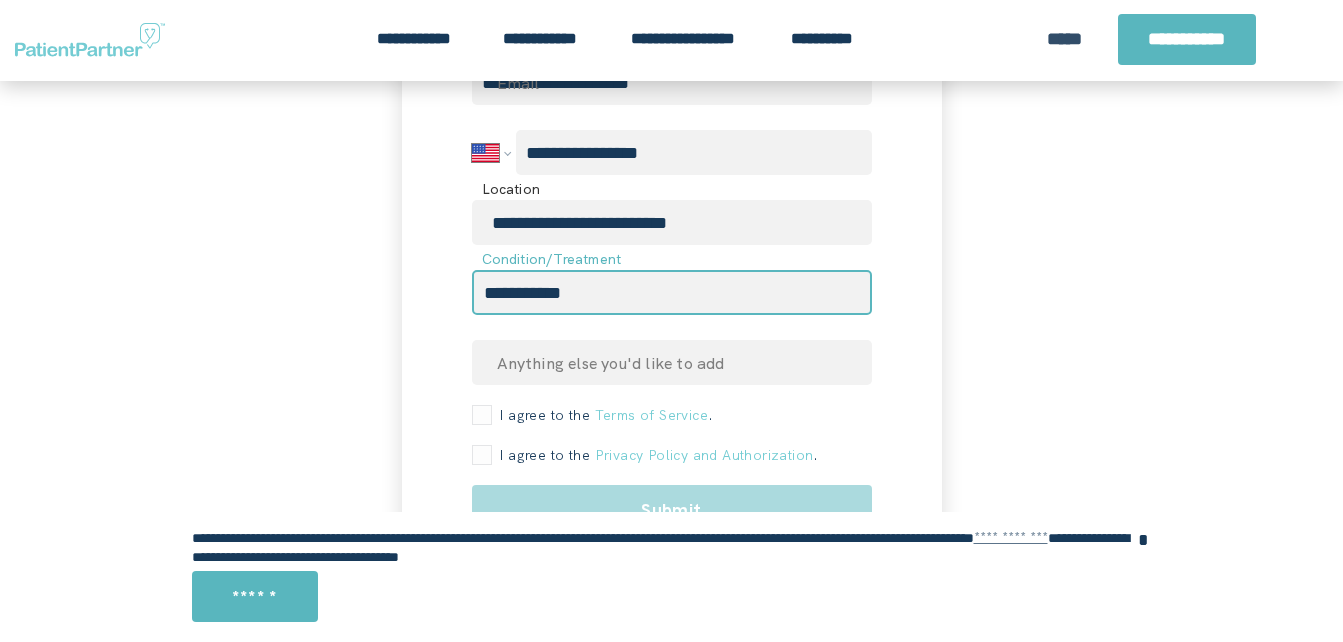 drag, startPoint x: 487, startPoint y: 292, endPoint x: 513, endPoint y: 296, distance: 26.305893 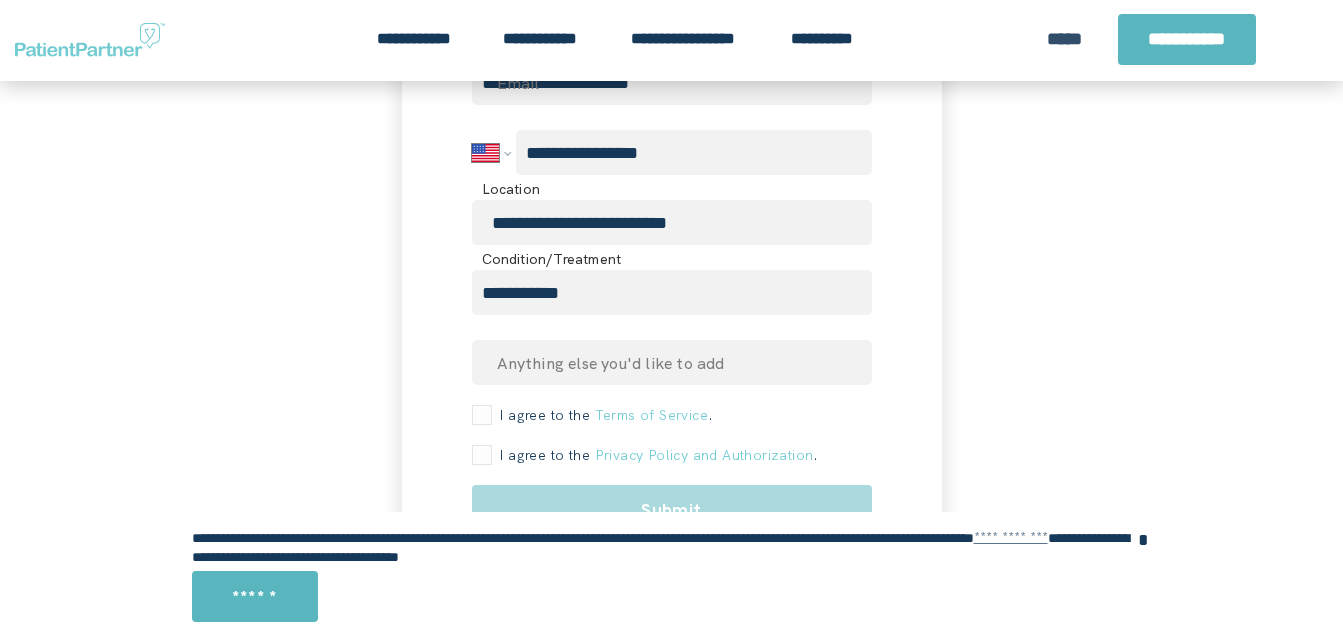 click on "I agree to the   Terms of Service ." at bounding box center [603, 415] 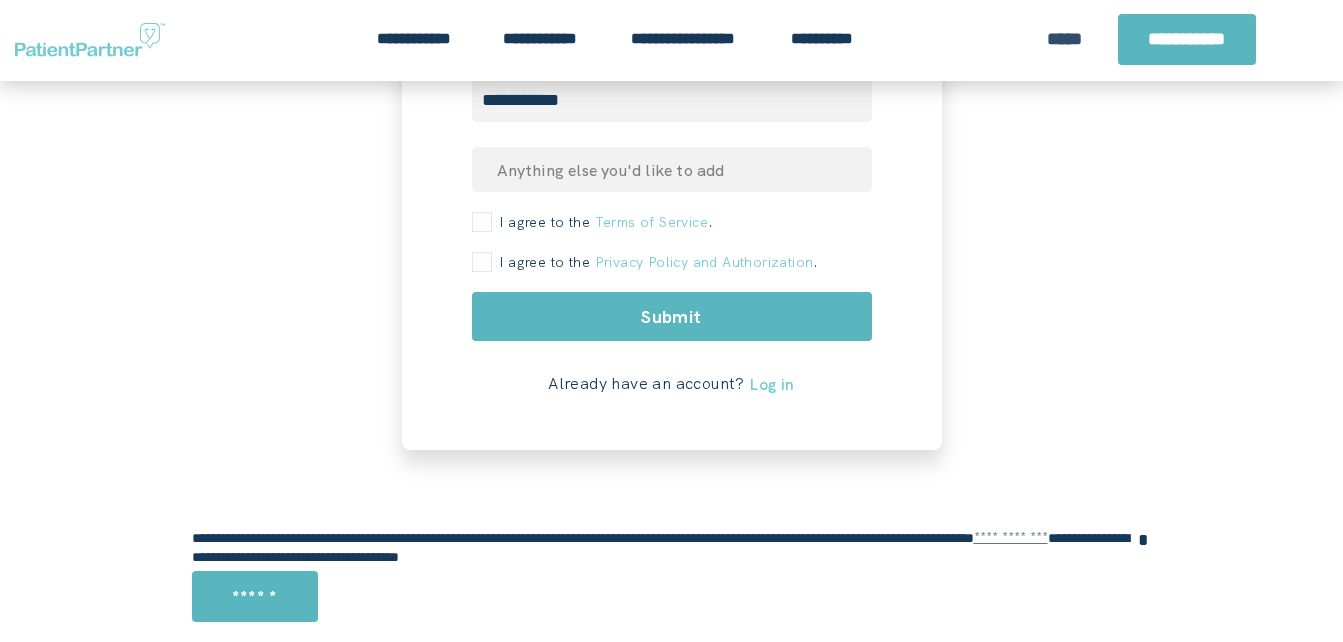 scroll, scrollTop: 554, scrollLeft: 0, axis: vertical 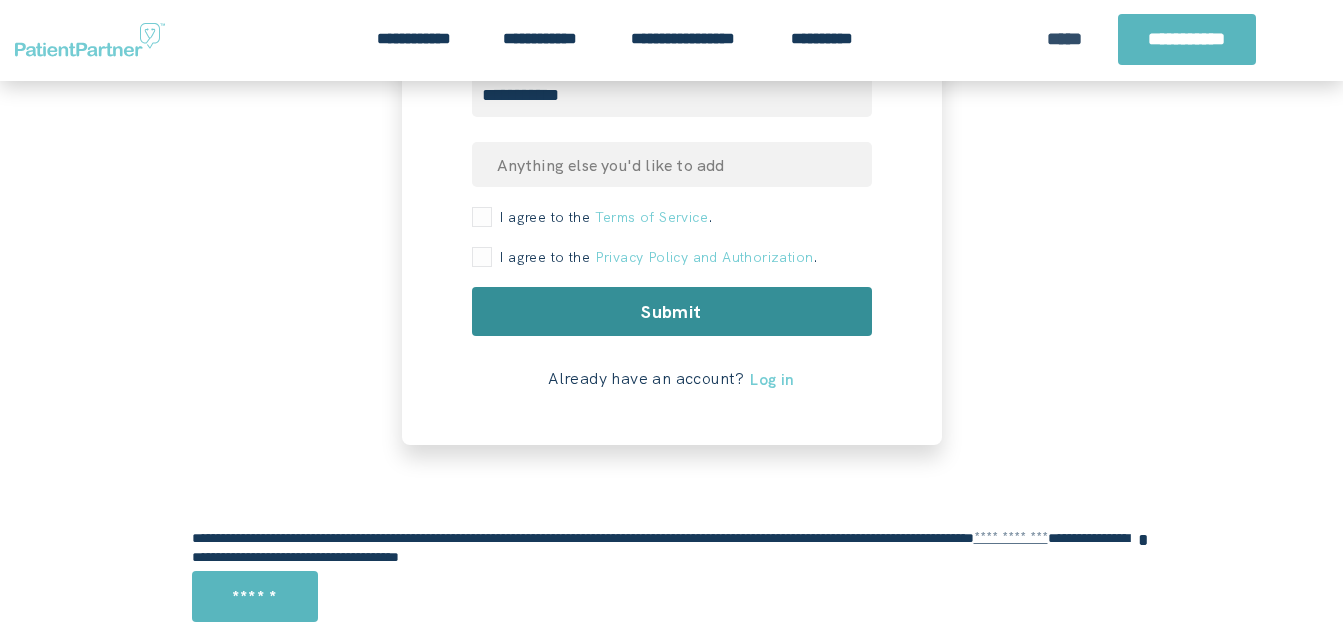 click on "Submit" 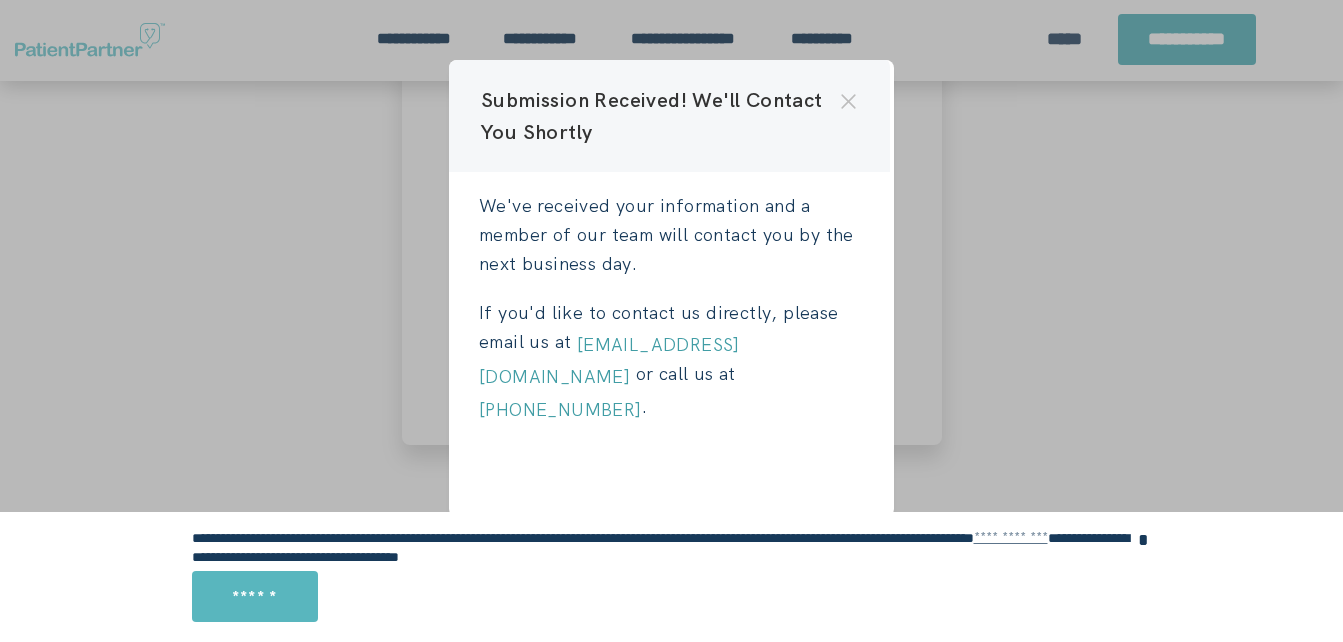 click on "[EMAIL_ADDRESS][DOMAIN_NAME]" at bounding box center (609, 361) 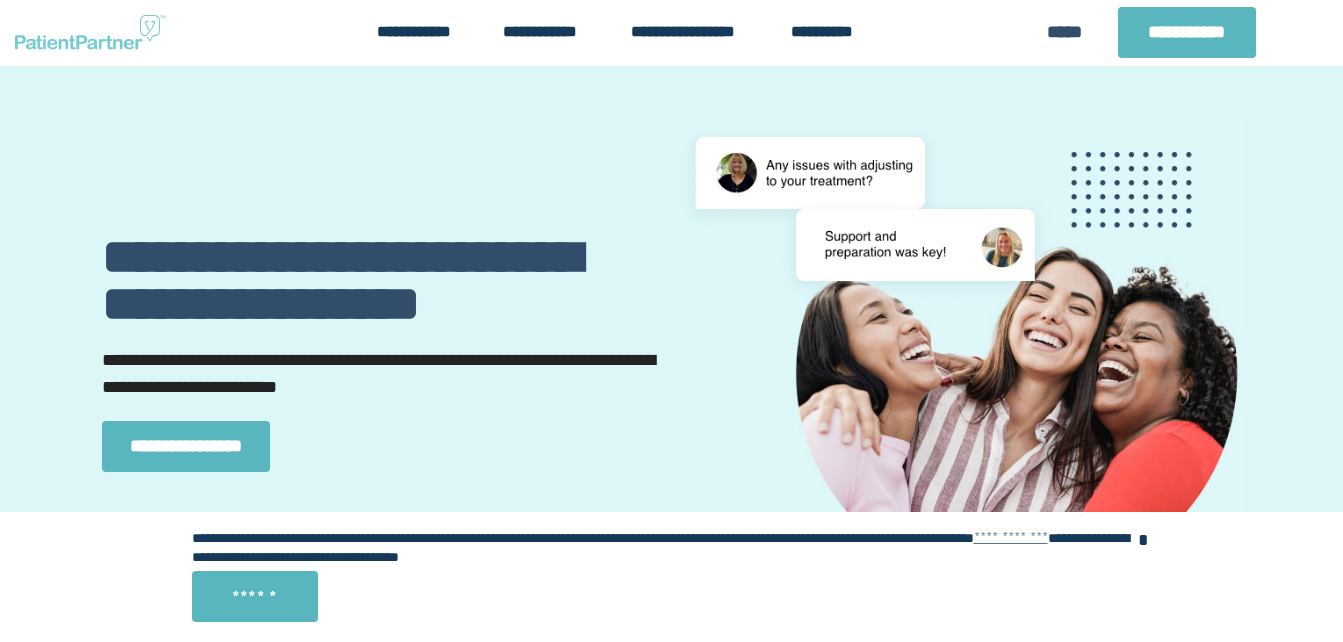 scroll, scrollTop: 0, scrollLeft: 0, axis: both 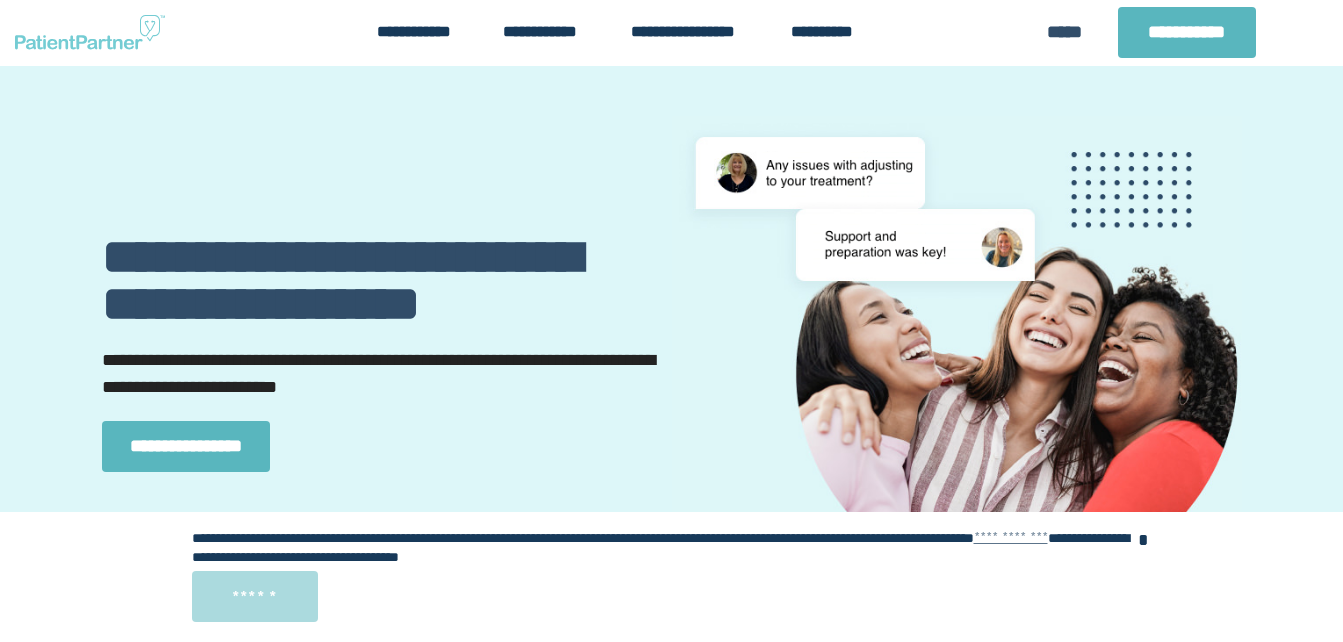 click on "******" at bounding box center (255, 596) 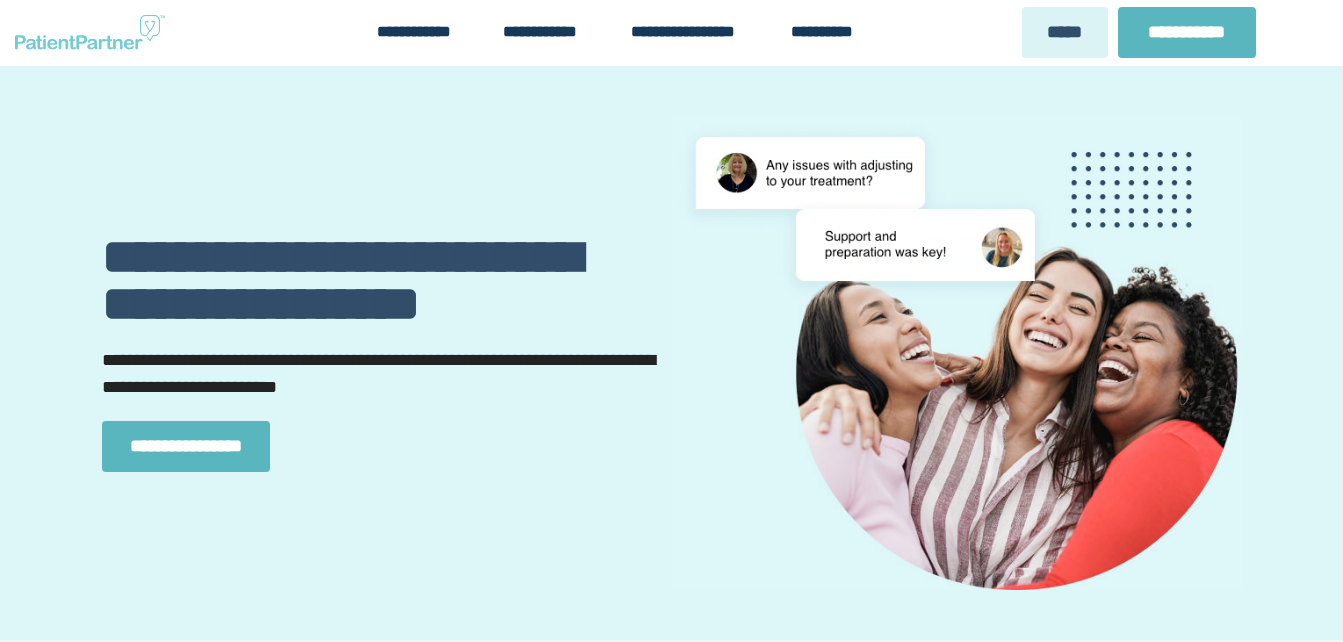 click on "*****" at bounding box center (1064, 32) 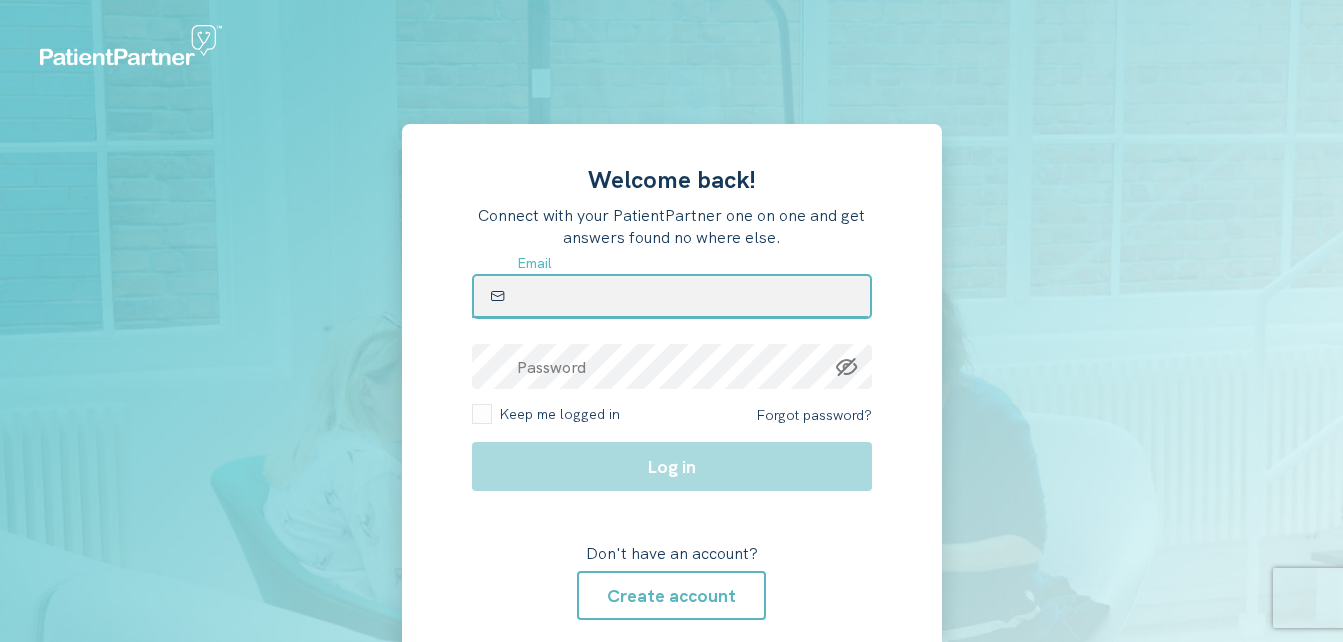 click at bounding box center (672, 296) 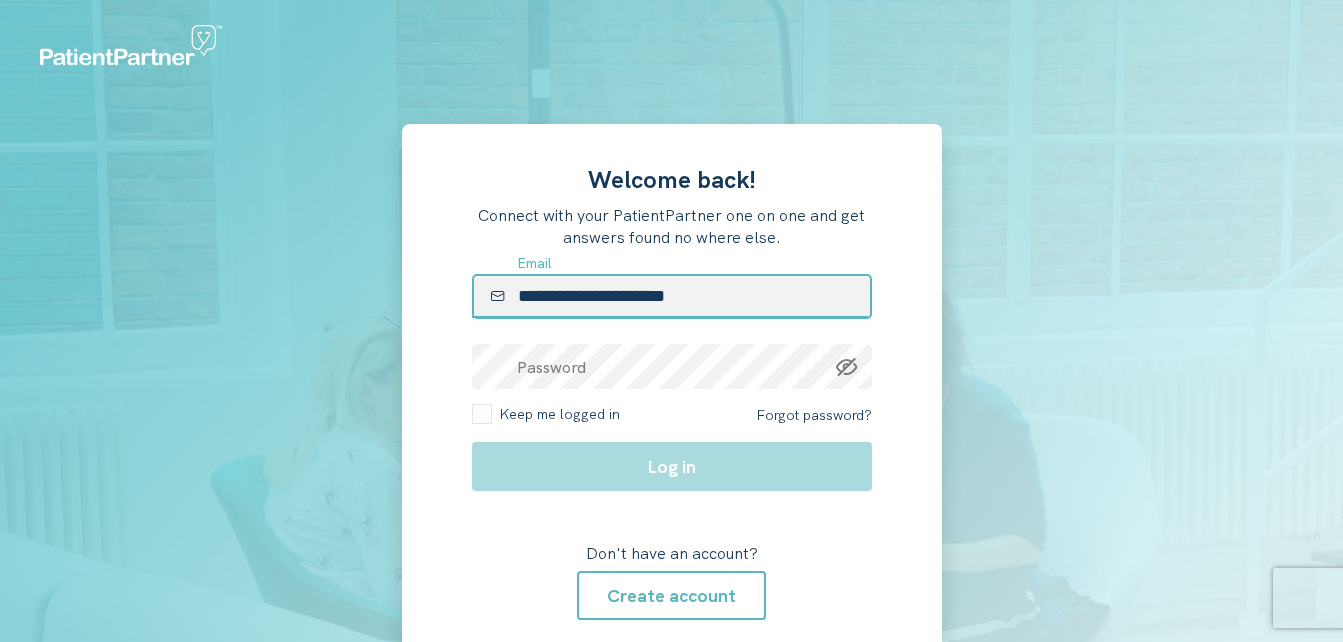 type on "**********" 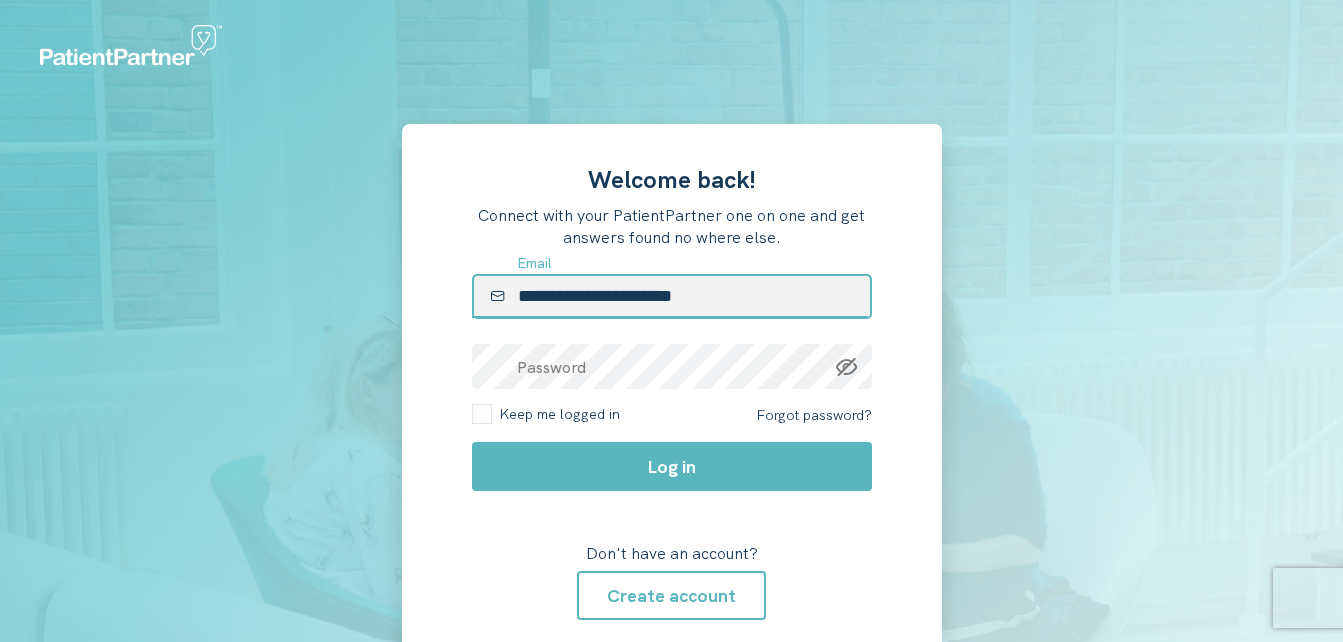drag, startPoint x: 759, startPoint y: 303, endPoint x: 467, endPoint y: 346, distance: 295.1491 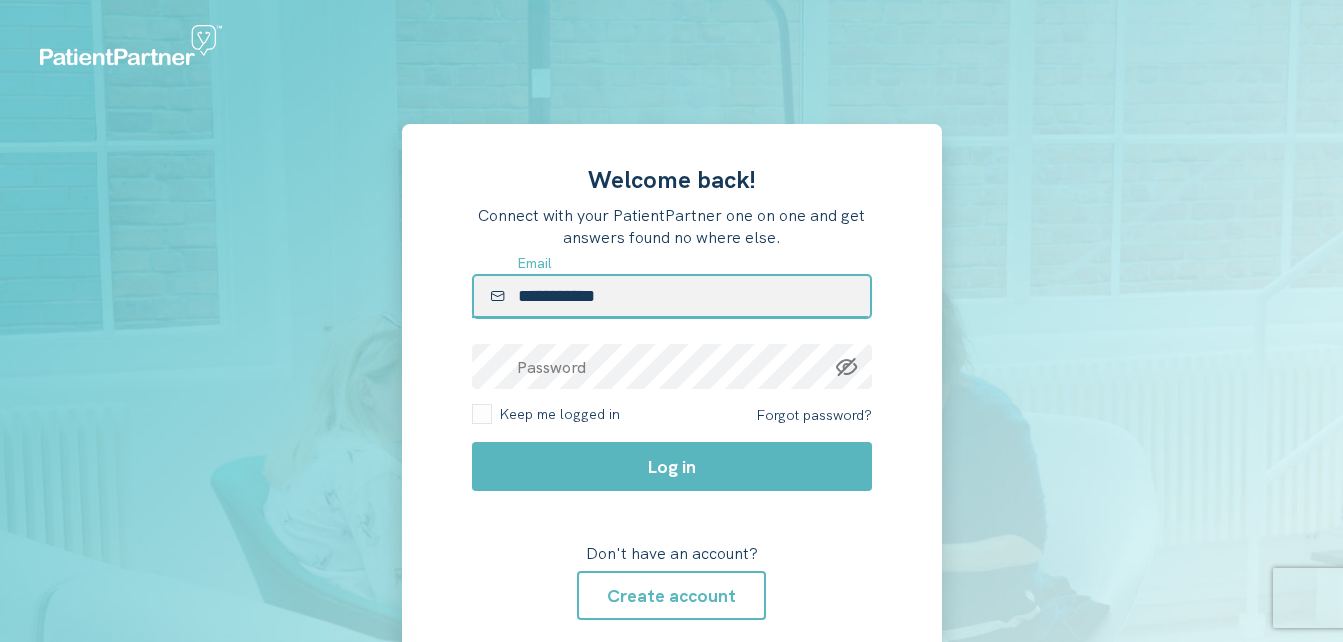 type on "**********" 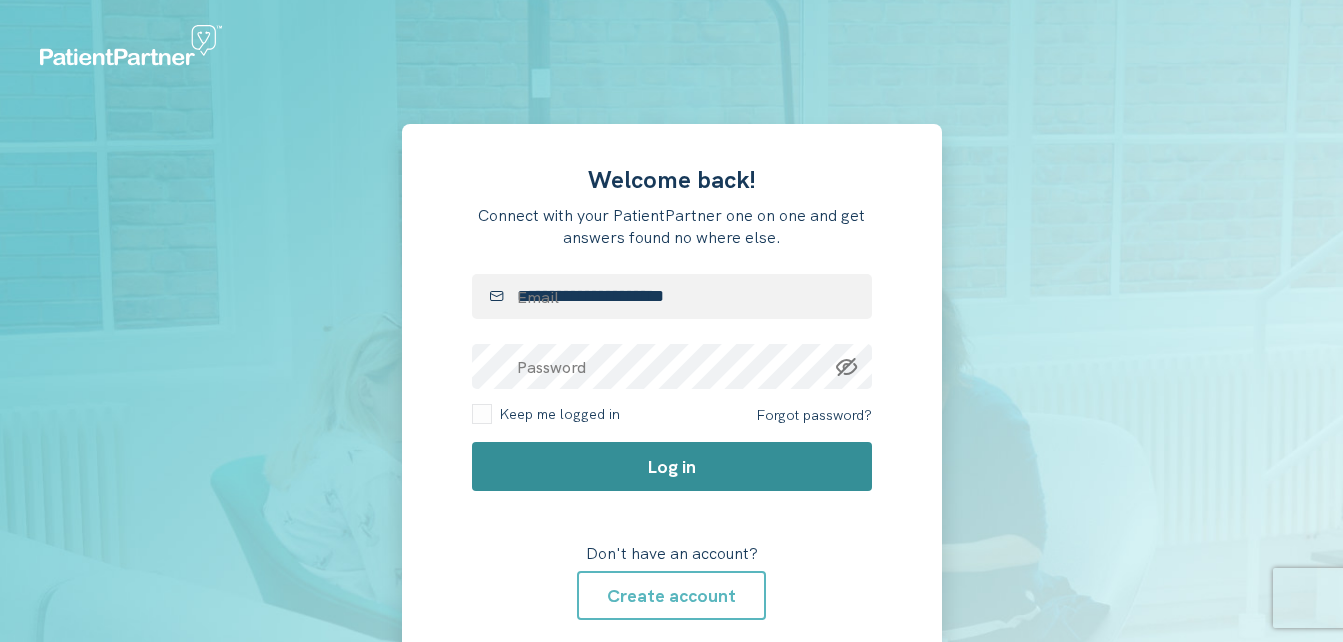 click on "Log in" 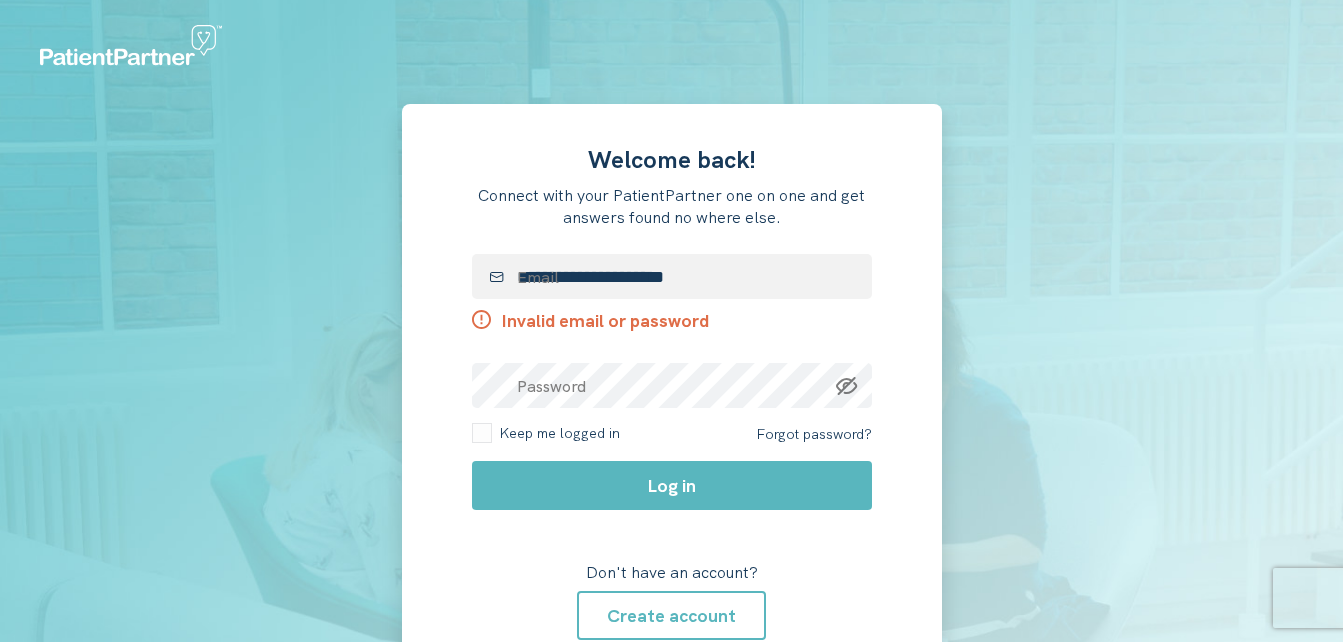 click 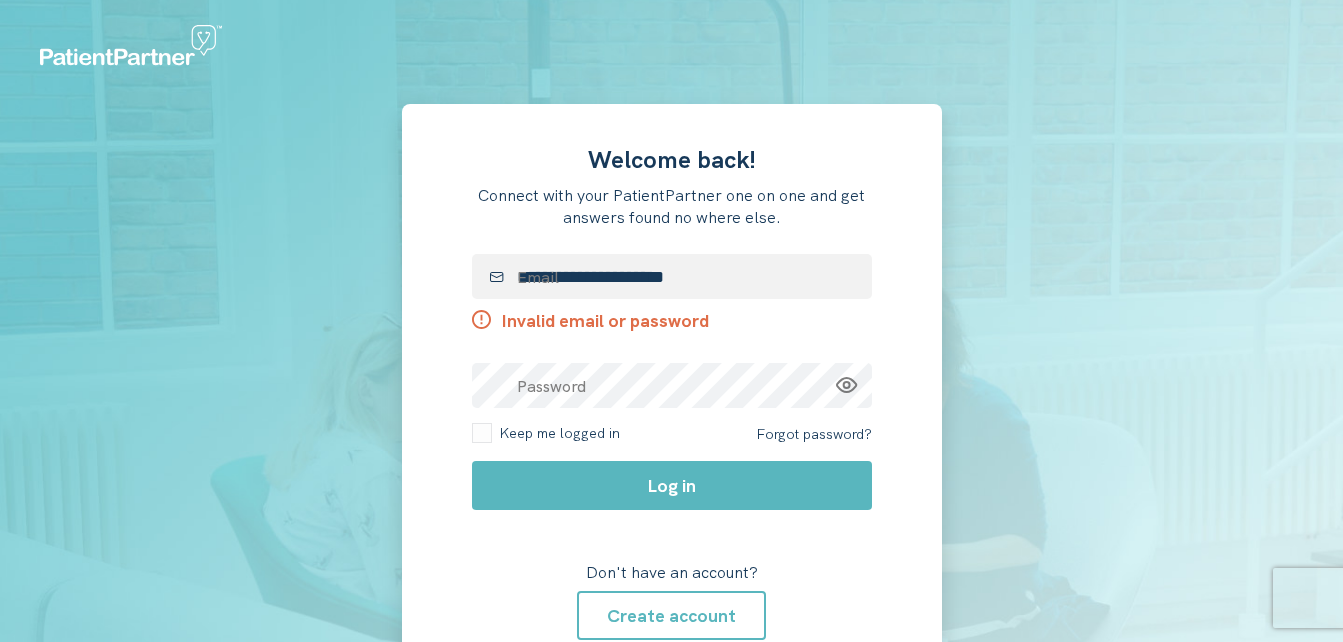 click 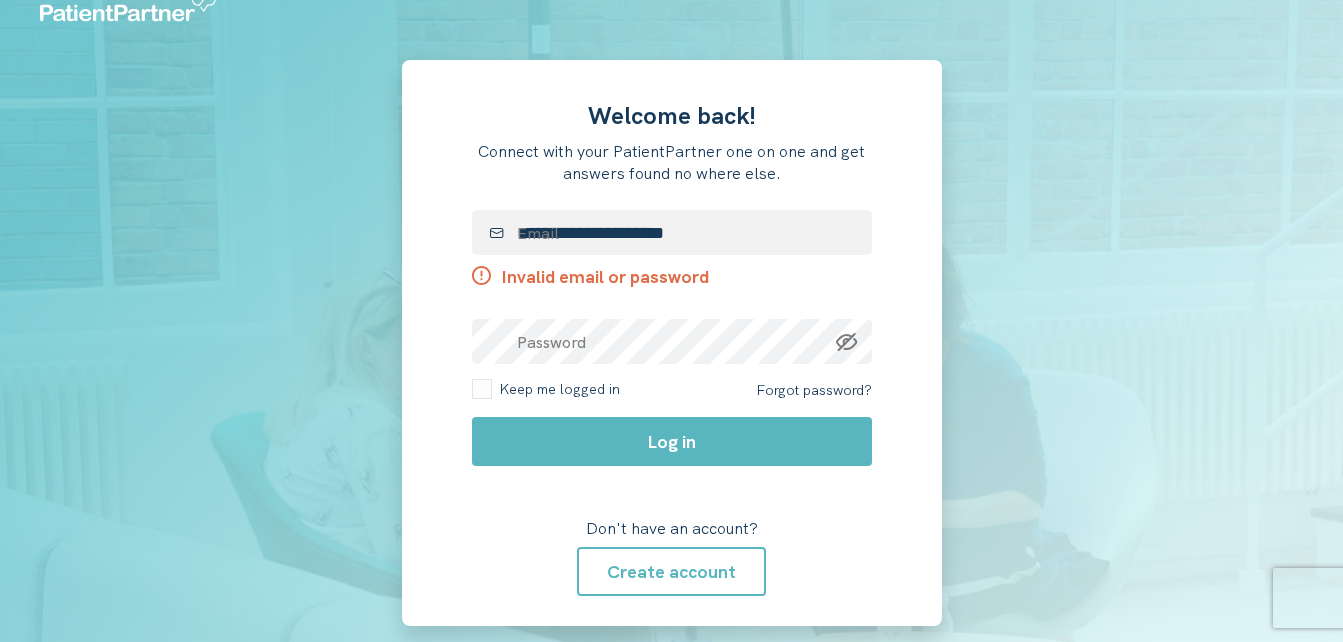 scroll, scrollTop: 67, scrollLeft: 0, axis: vertical 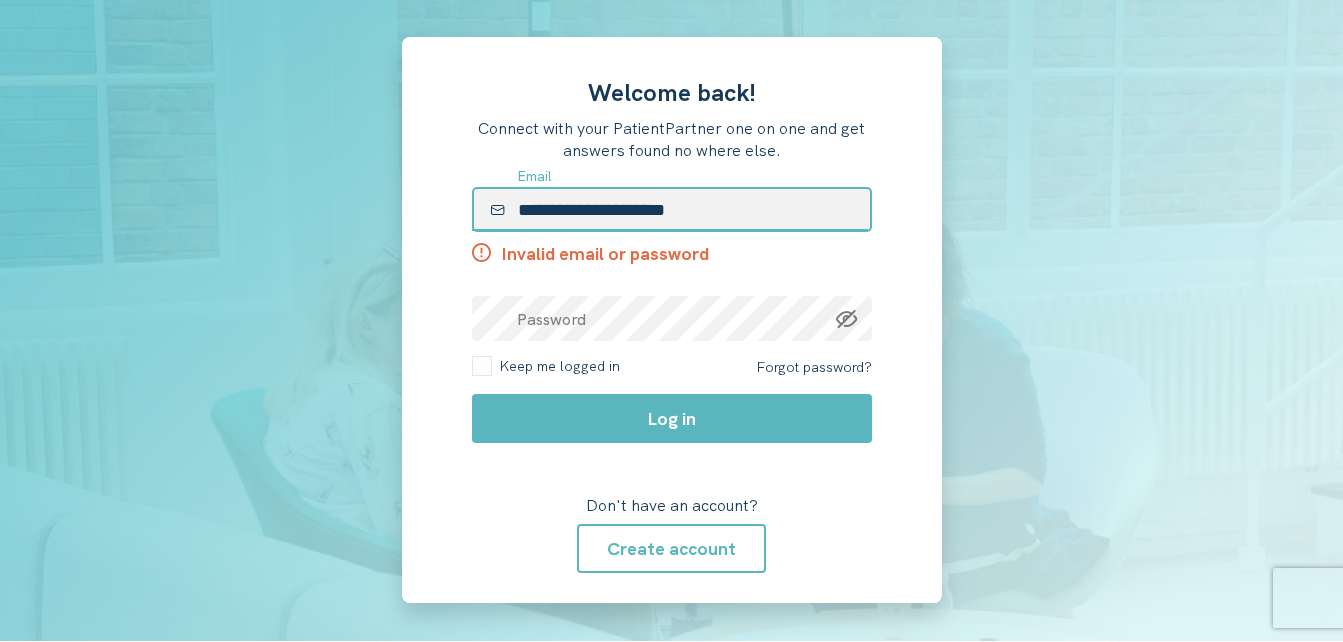 drag, startPoint x: 735, startPoint y: 210, endPoint x: 419, endPoint y: 231, distance: 316.69702 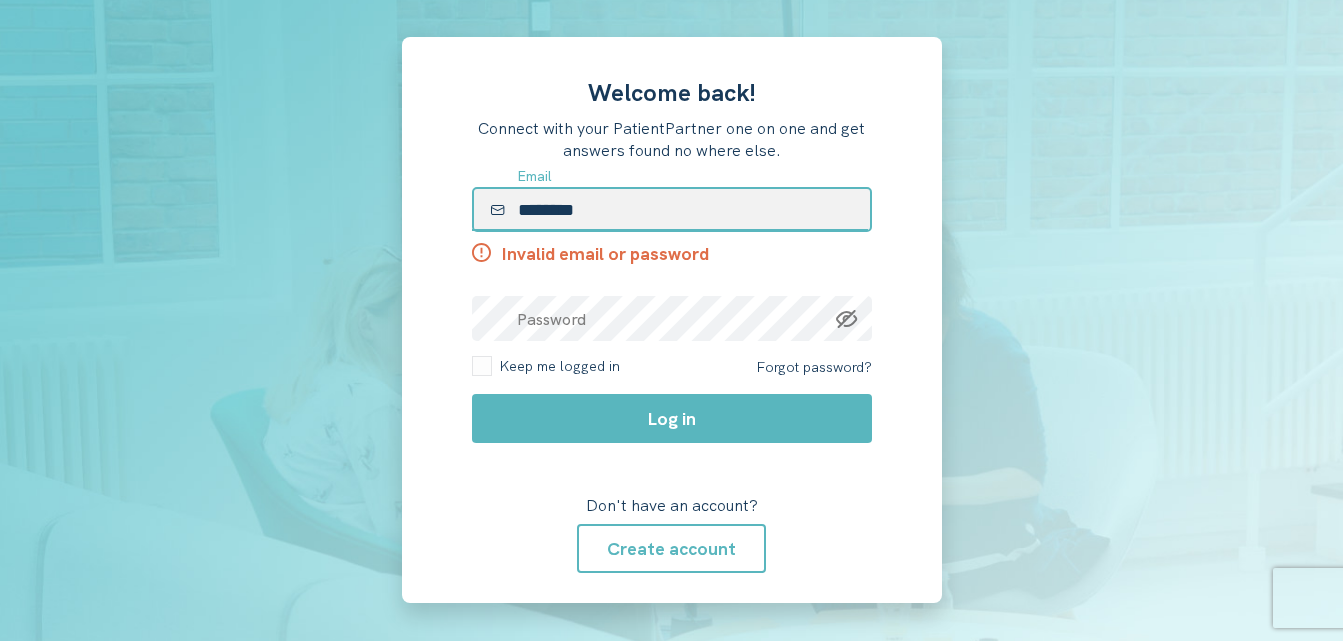 type on "**********" 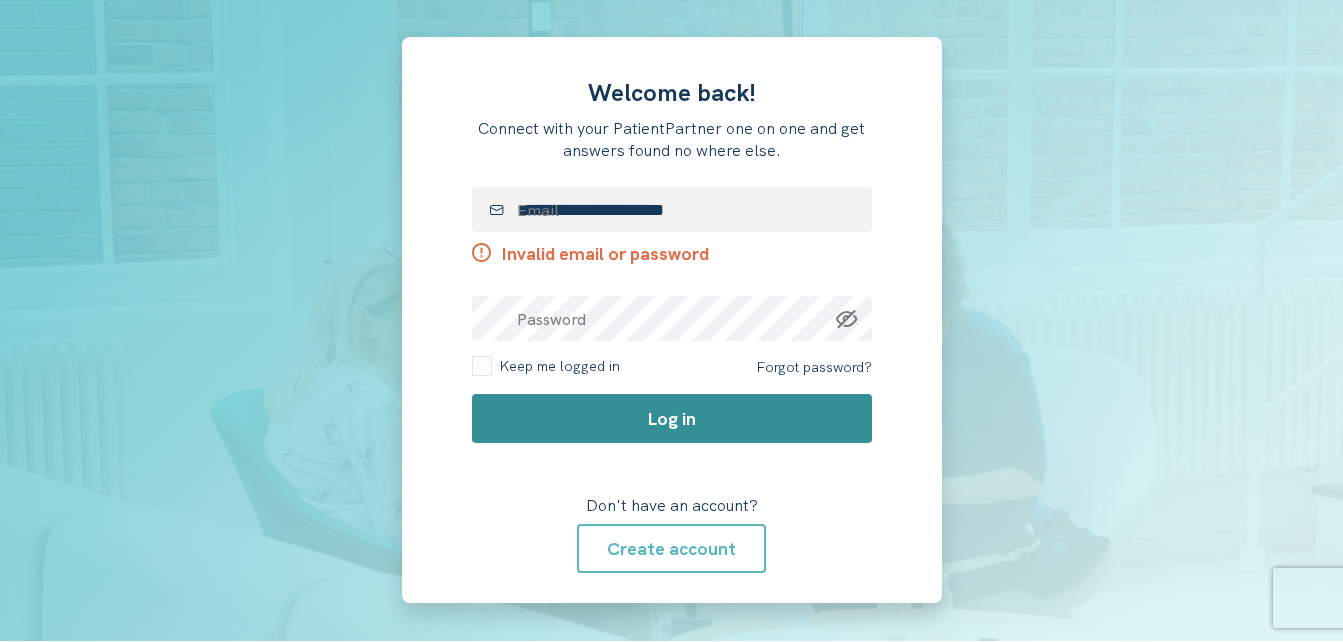 click on "Log in" at bounding box center (672, 418) 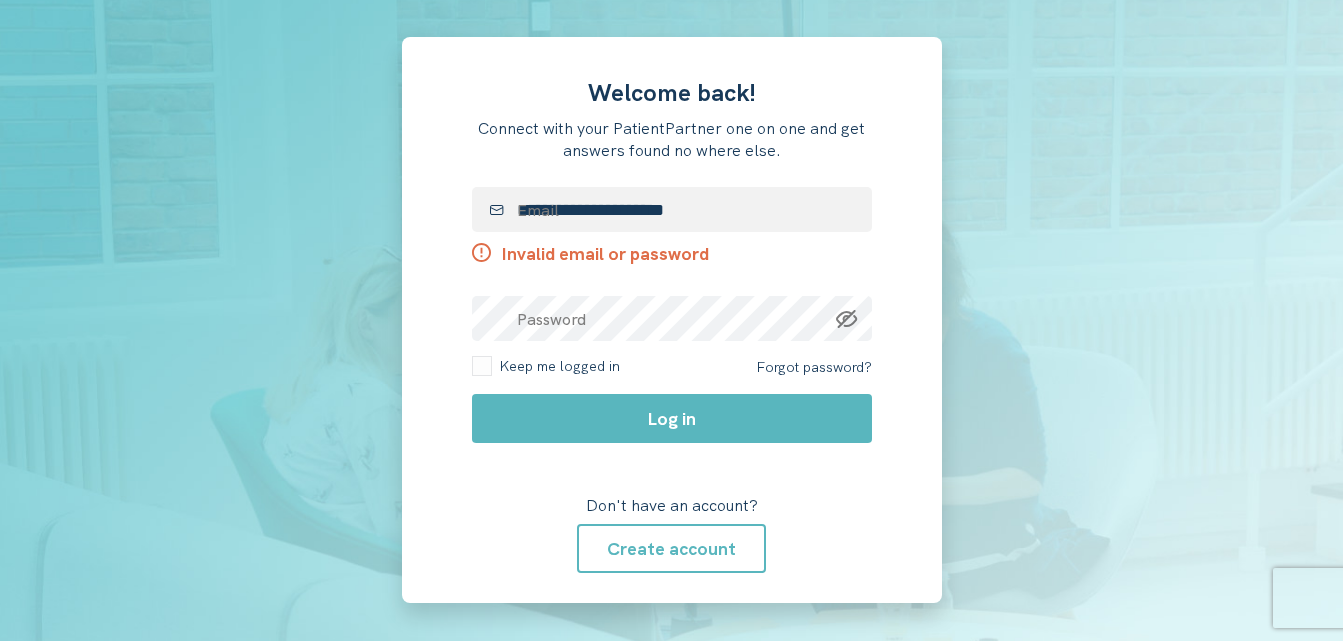 click on "Keep me logged in" at bounding box center [556, 366] 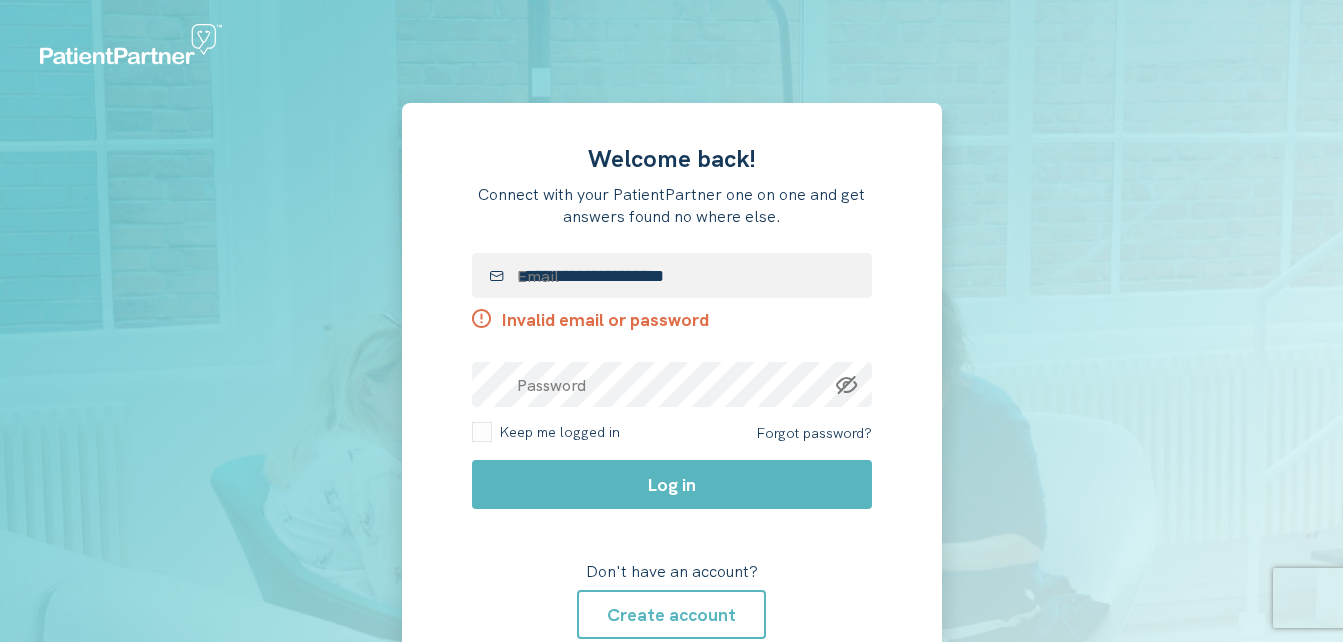 scroll, scrollTop: 0, scrollLeft: 0, axis: both 